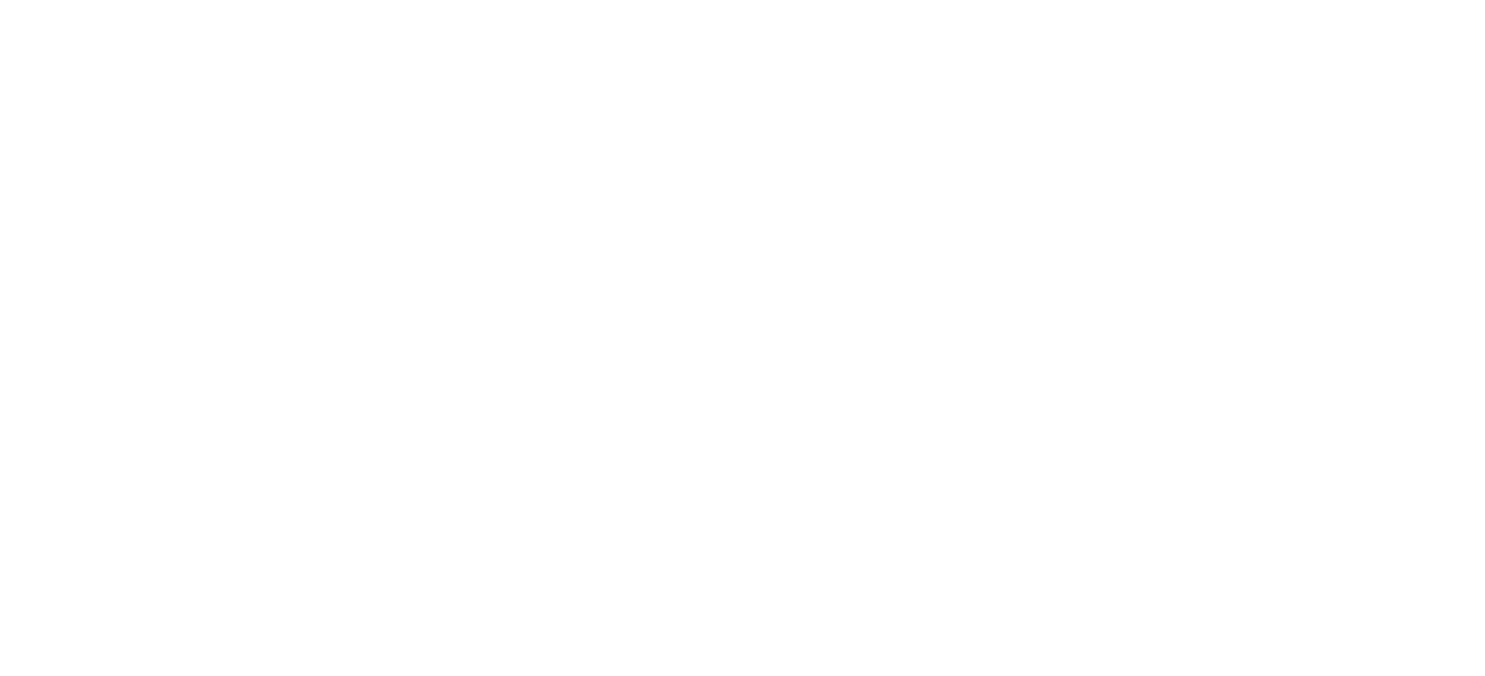 scroll, scrollTop: 0, scrollLeft: 0, axis: both 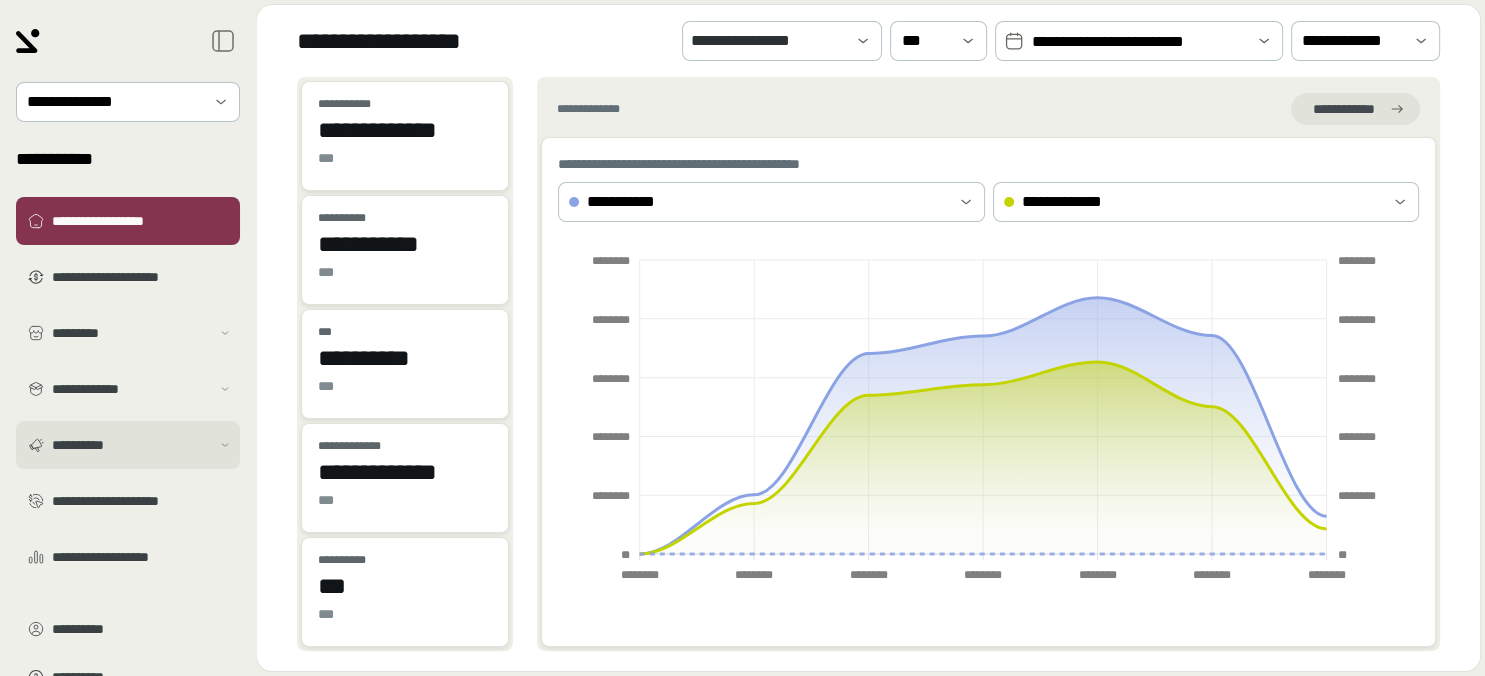 click on "**********" at bounding box center (131, 445) 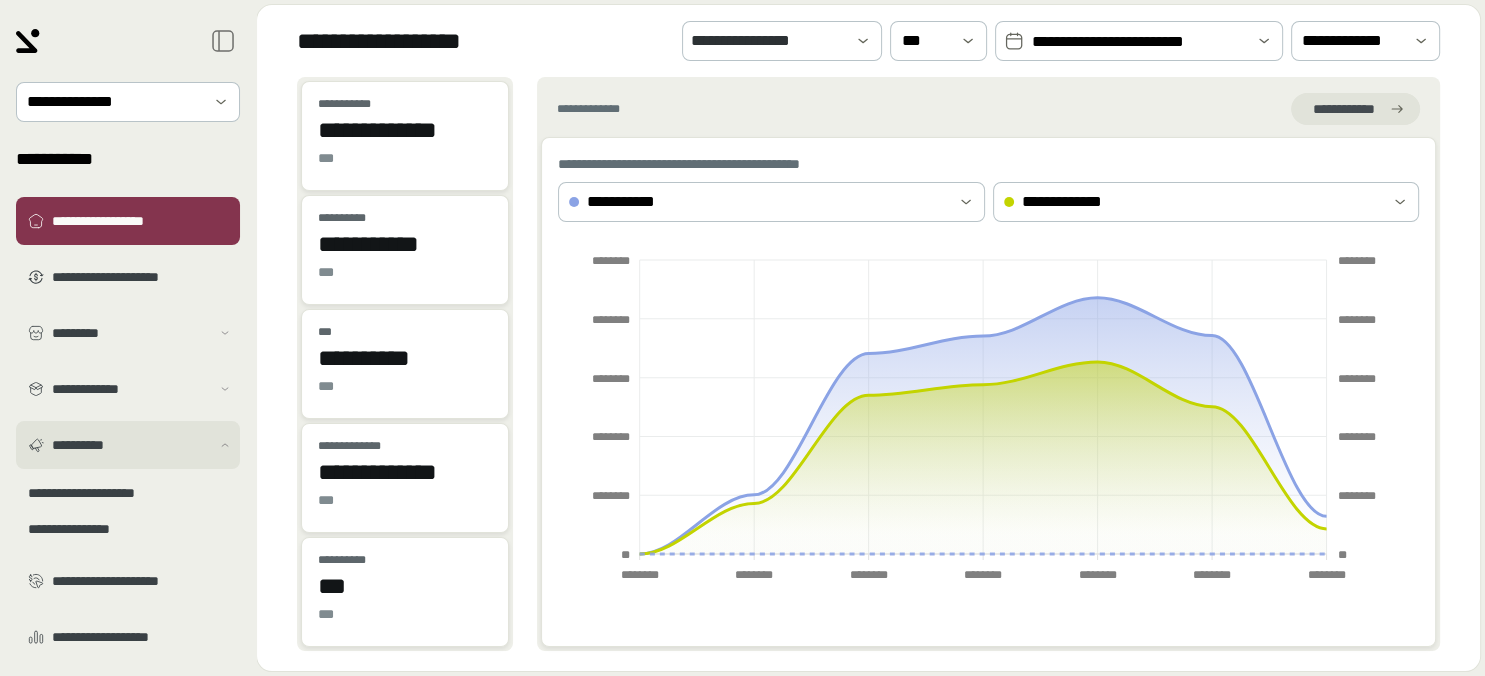 click on "**********" at bounding box center [131, 445] 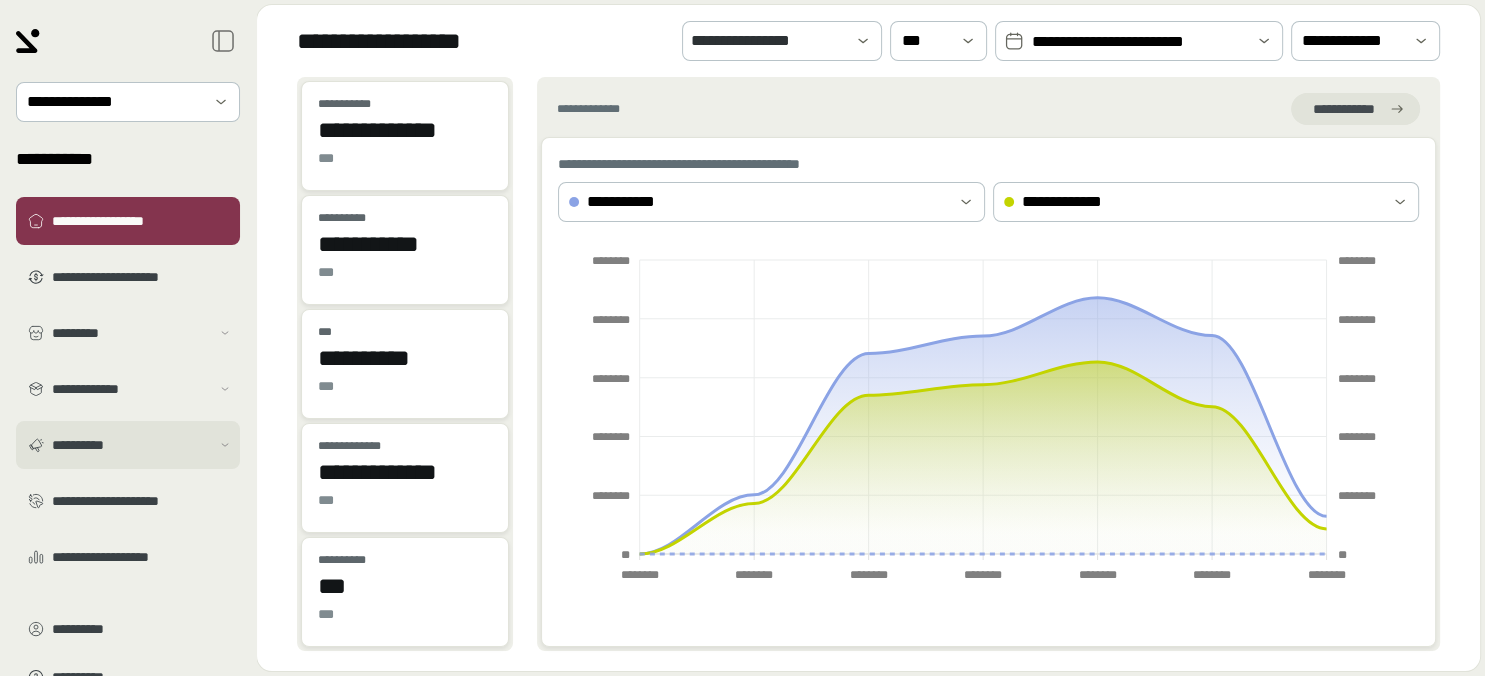 click on "**********" at bounding box center [131, 445] 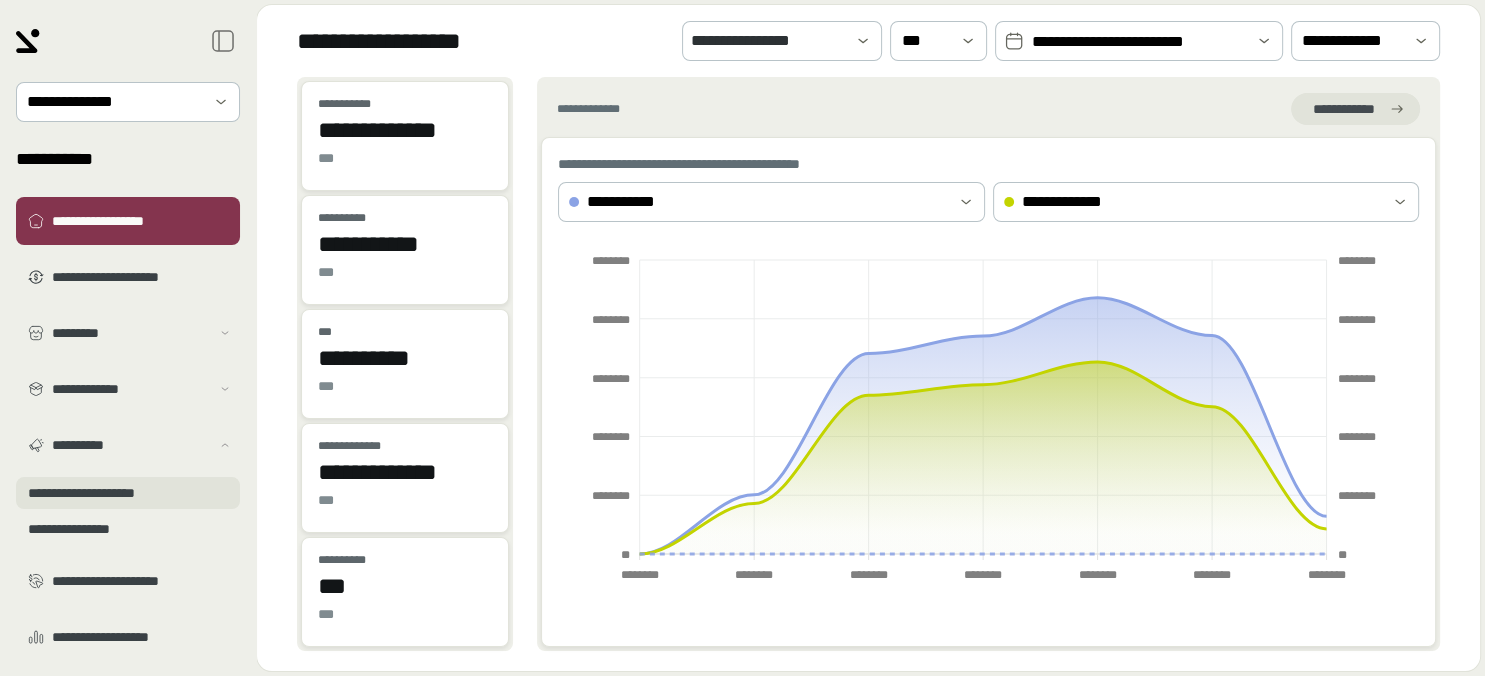 click on "**********" at bounding box center (128, 493) 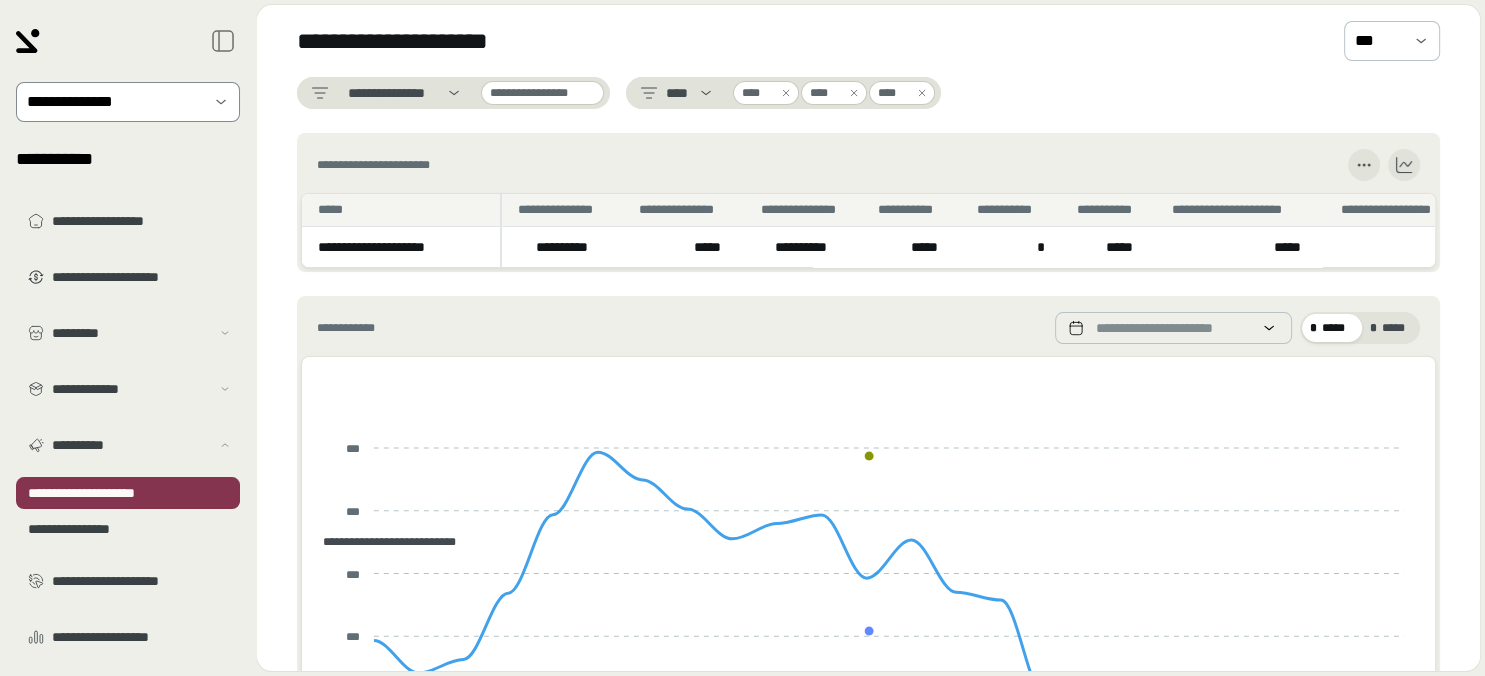 click on "**********" at bounding box center (114, 102) 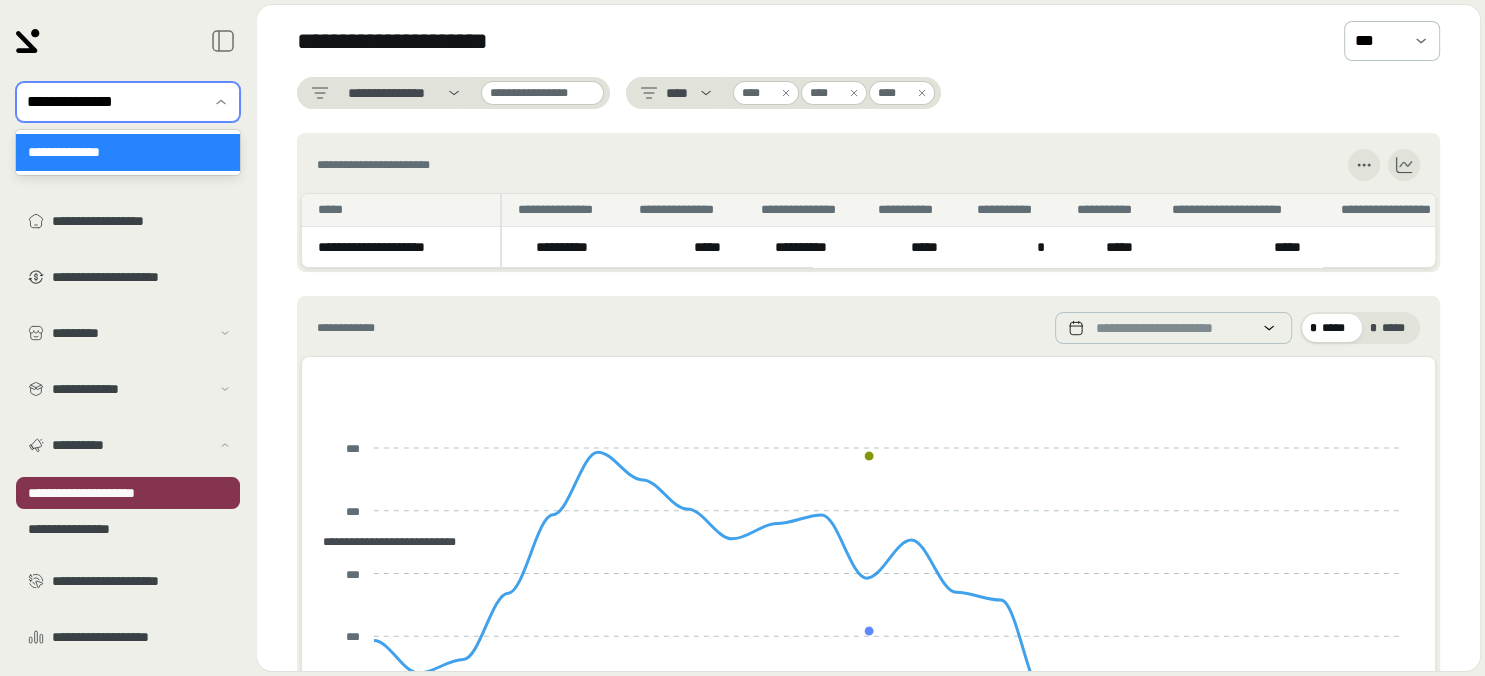click at bounding box center (221, 102) 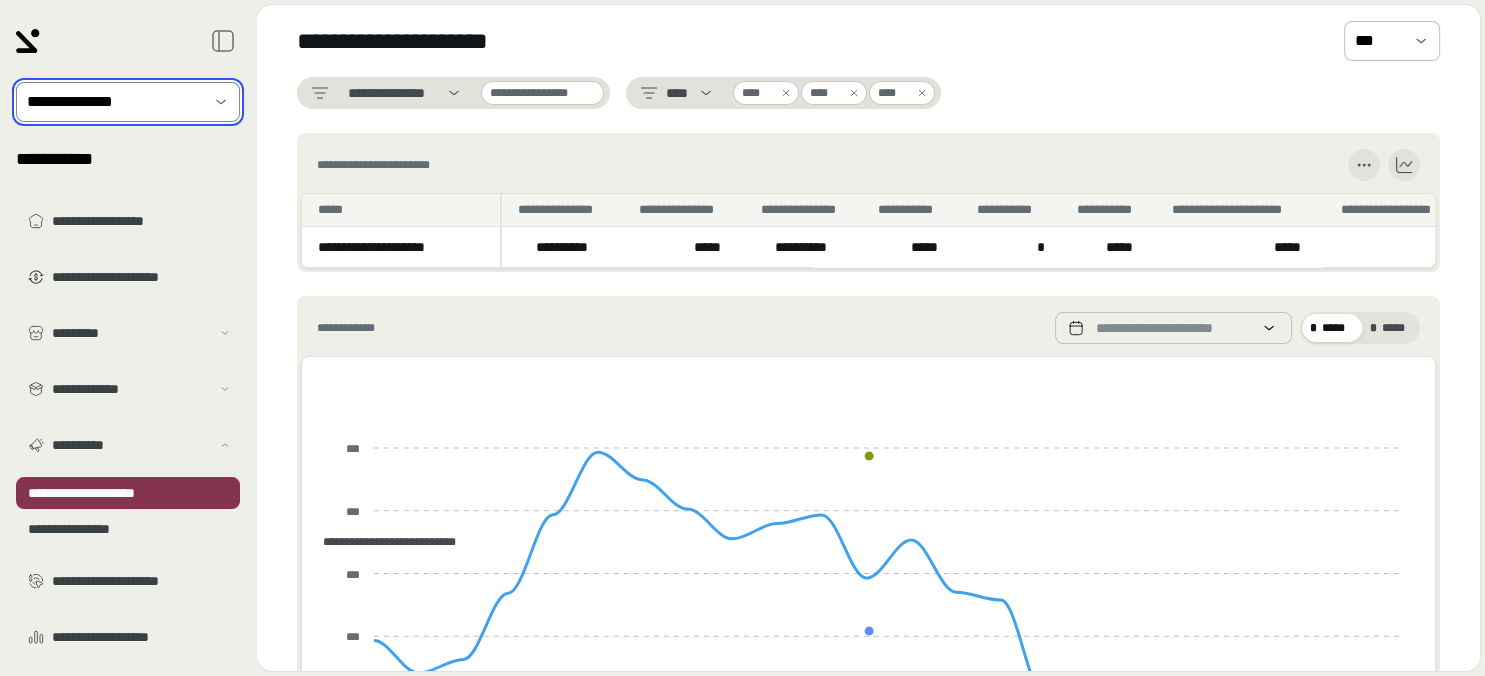 click on "** ********" at bounding box center [128, 159] 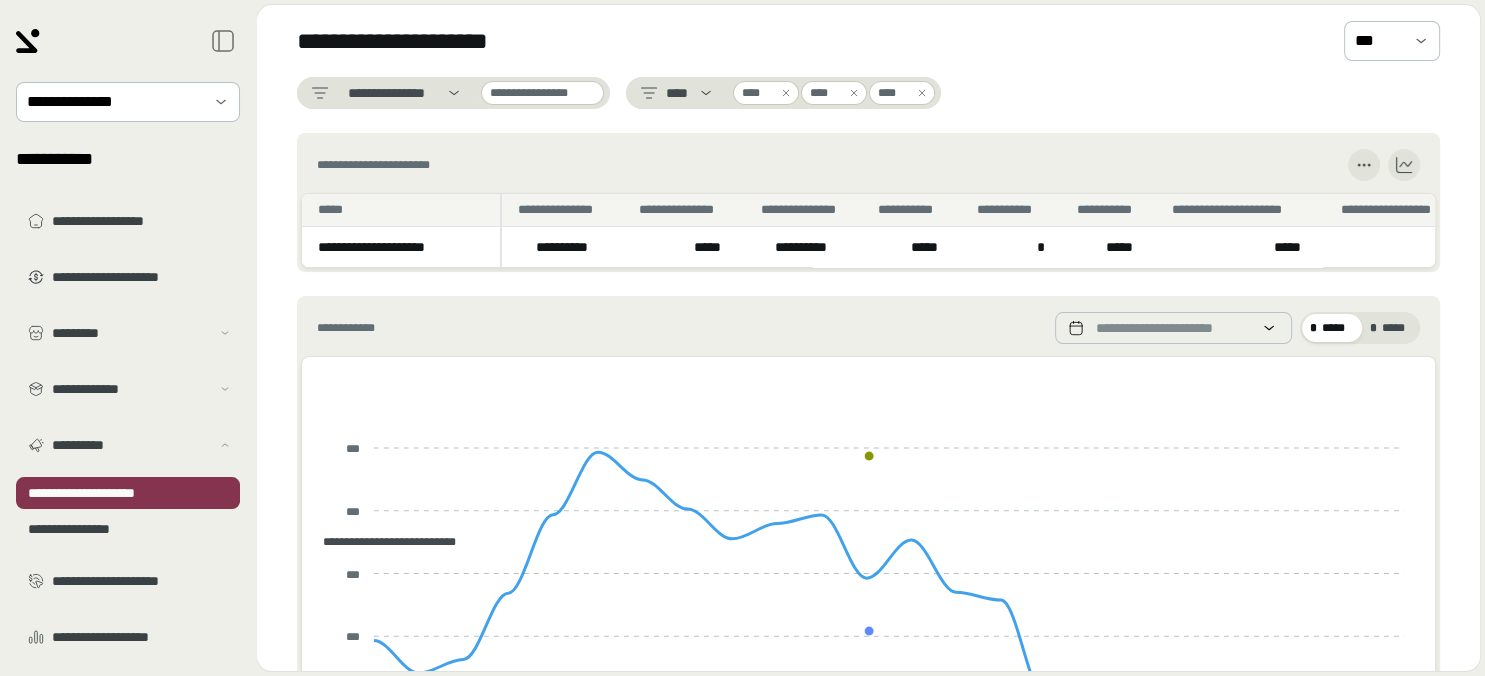 click 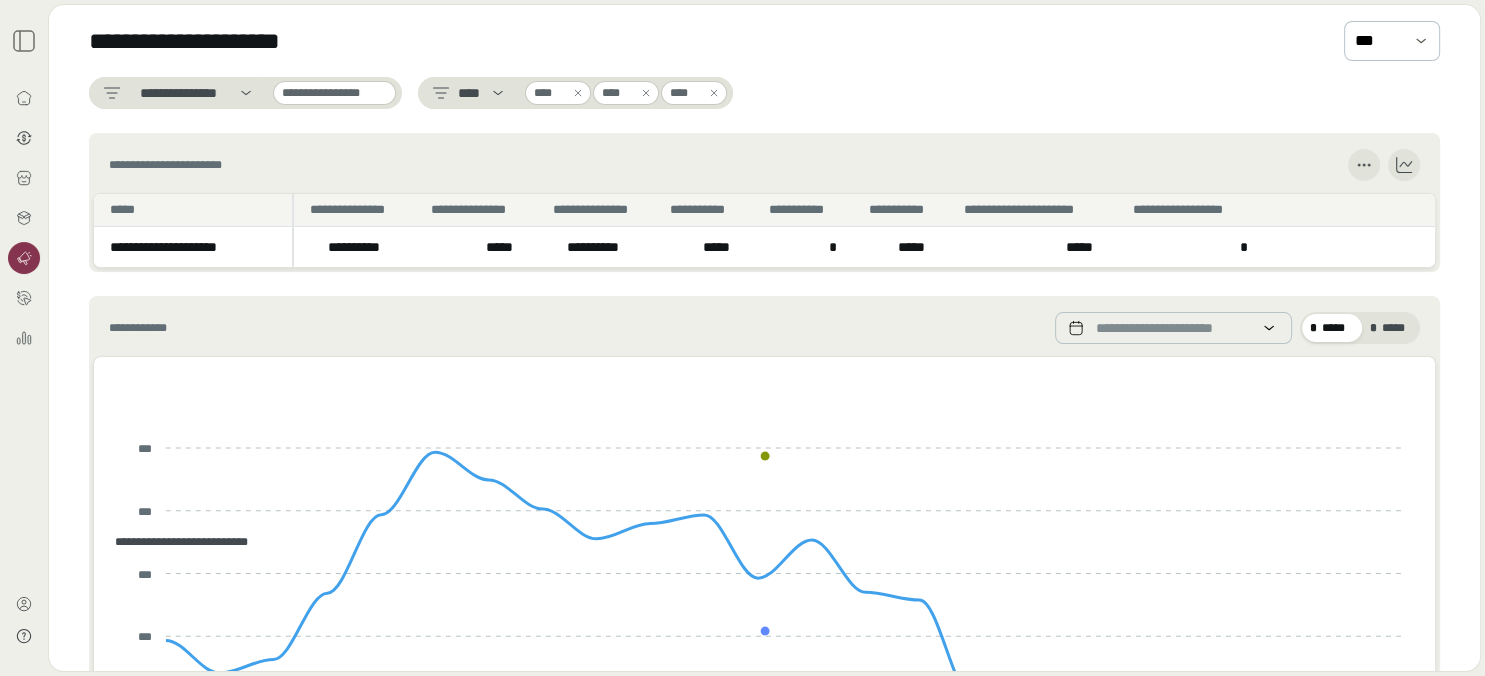 click 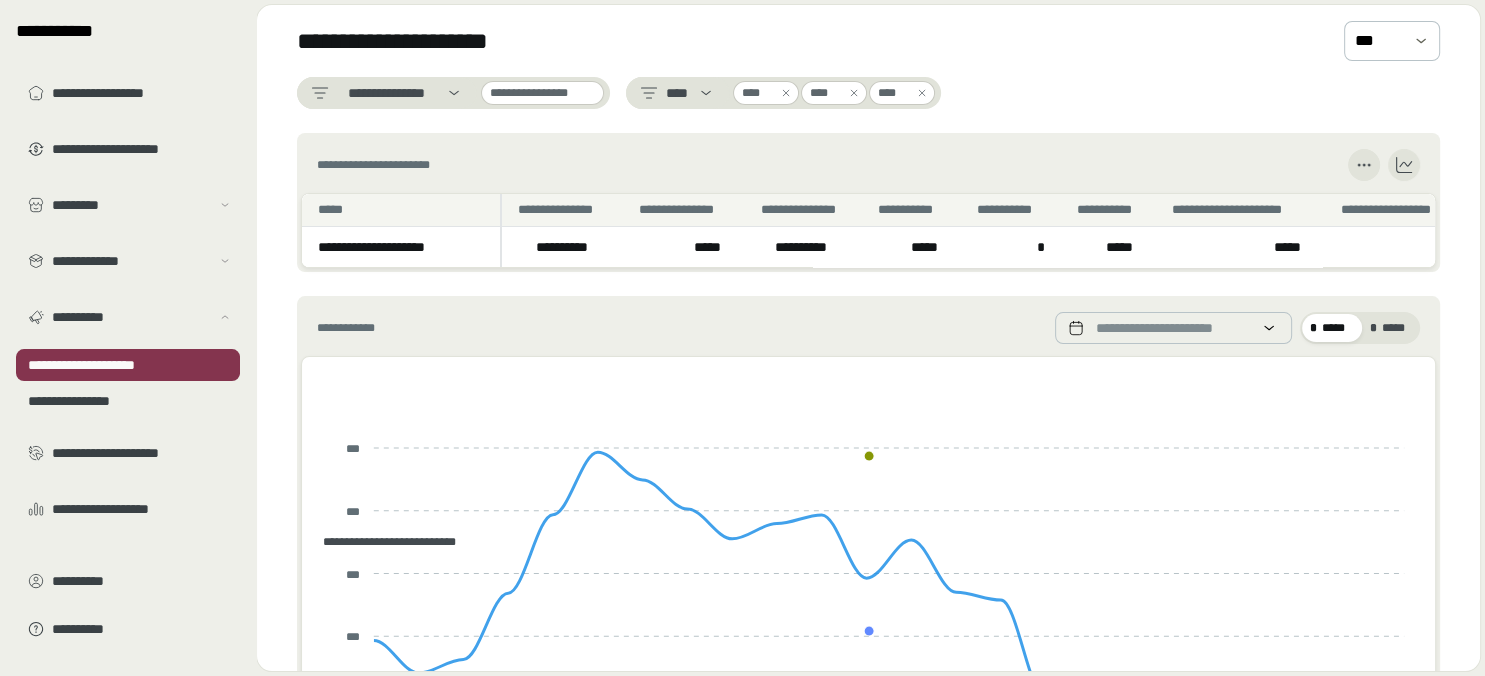 scroll, scrollTop: 129, scrollLeft: 0, axis: vertical 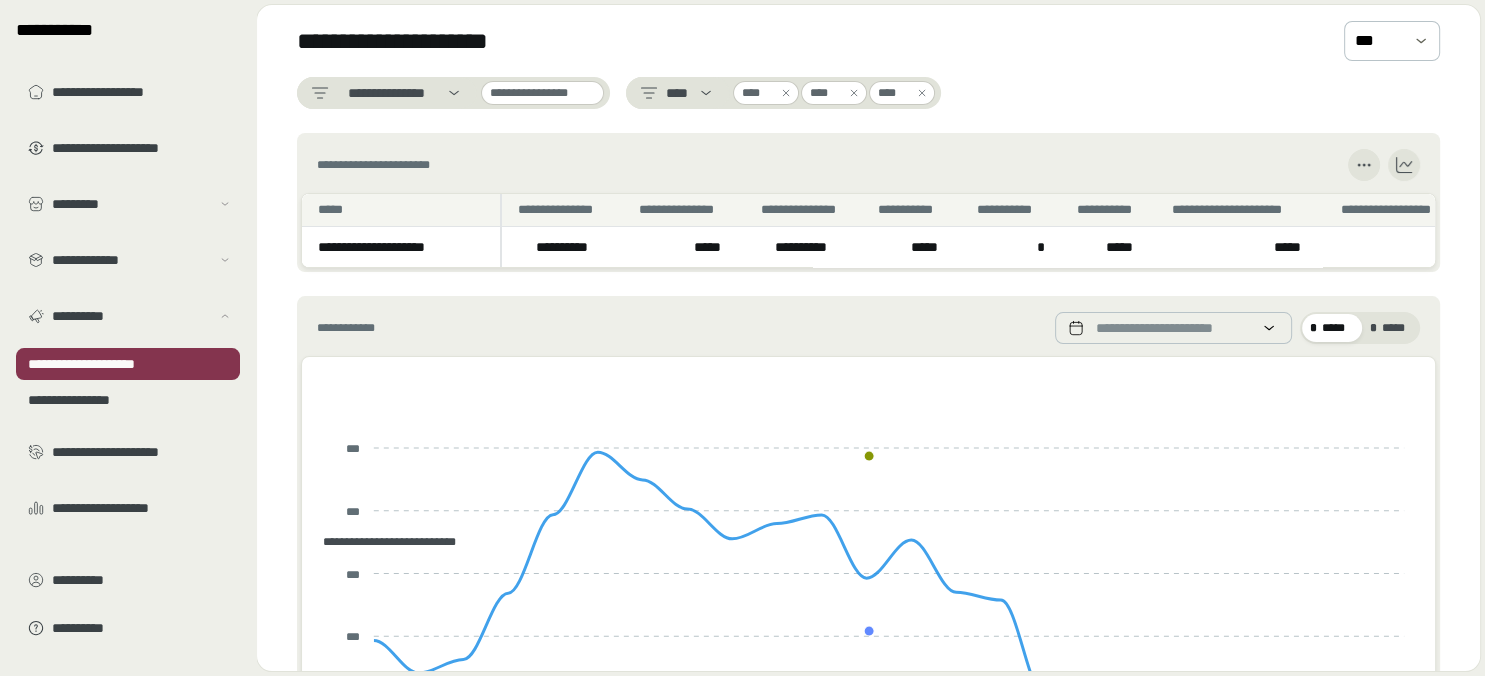 click 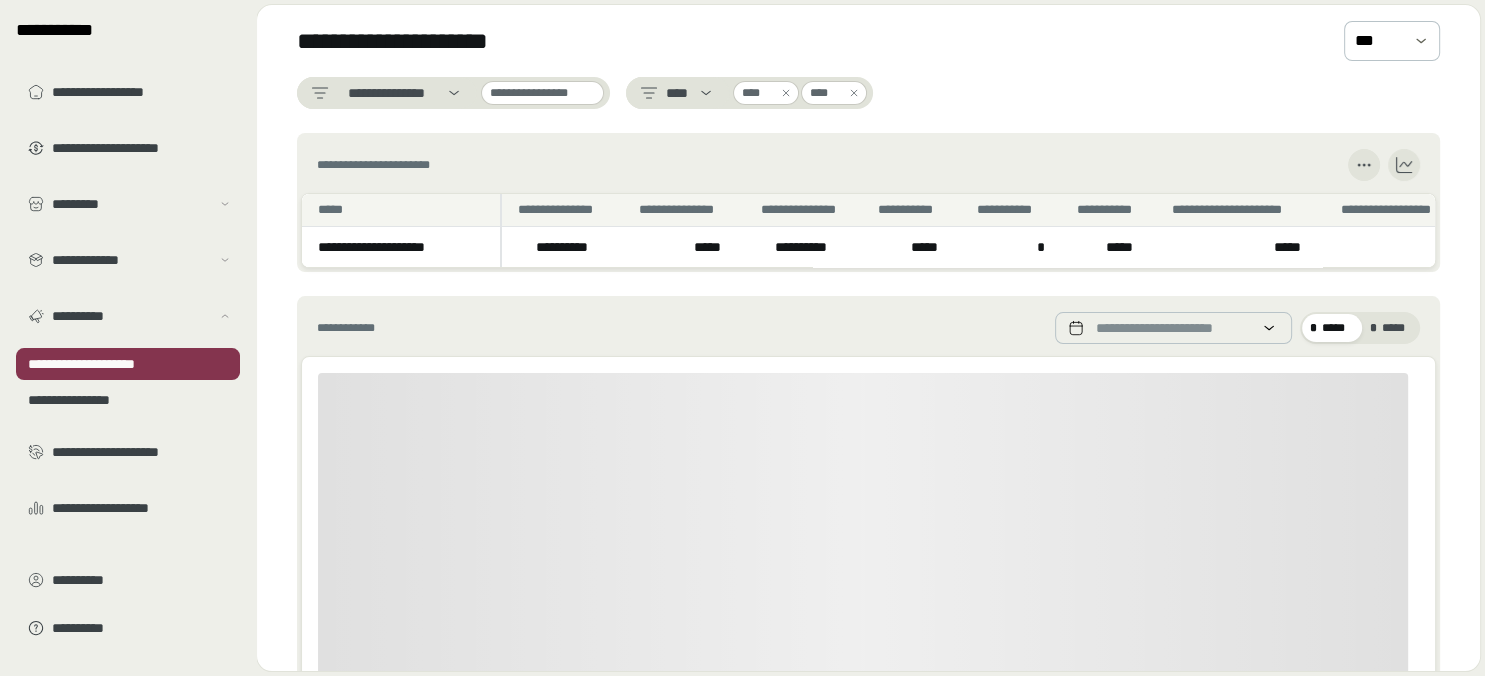 click 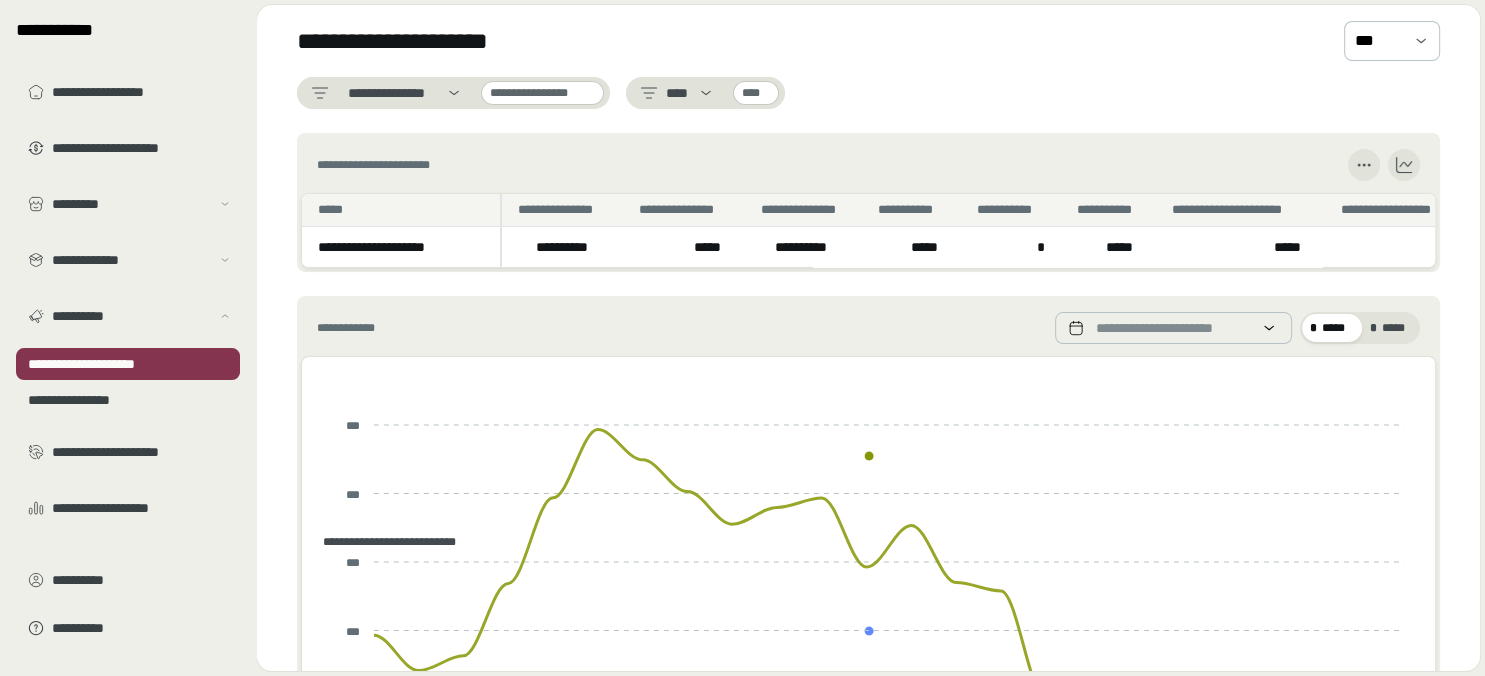 click on "**********" at bounding box center (868, 973) 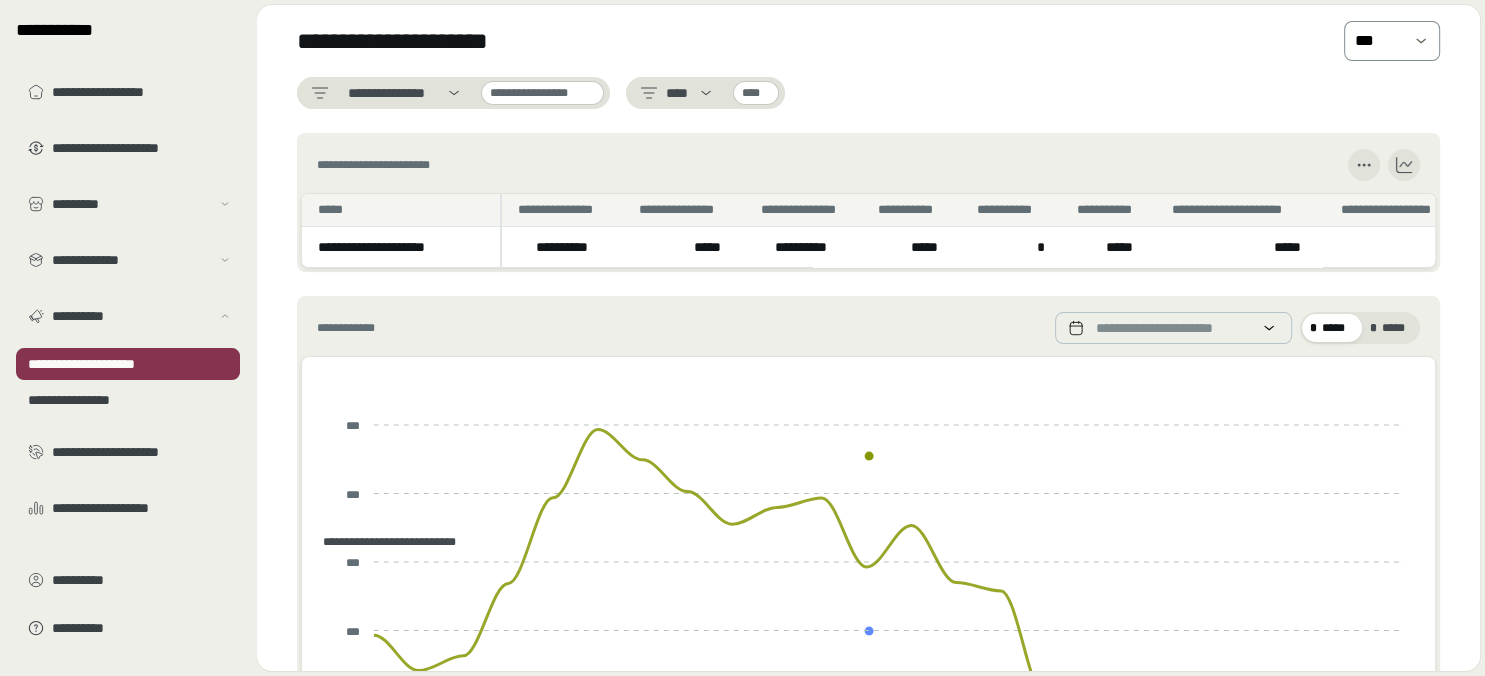 click at bounding box center (1421, 41) 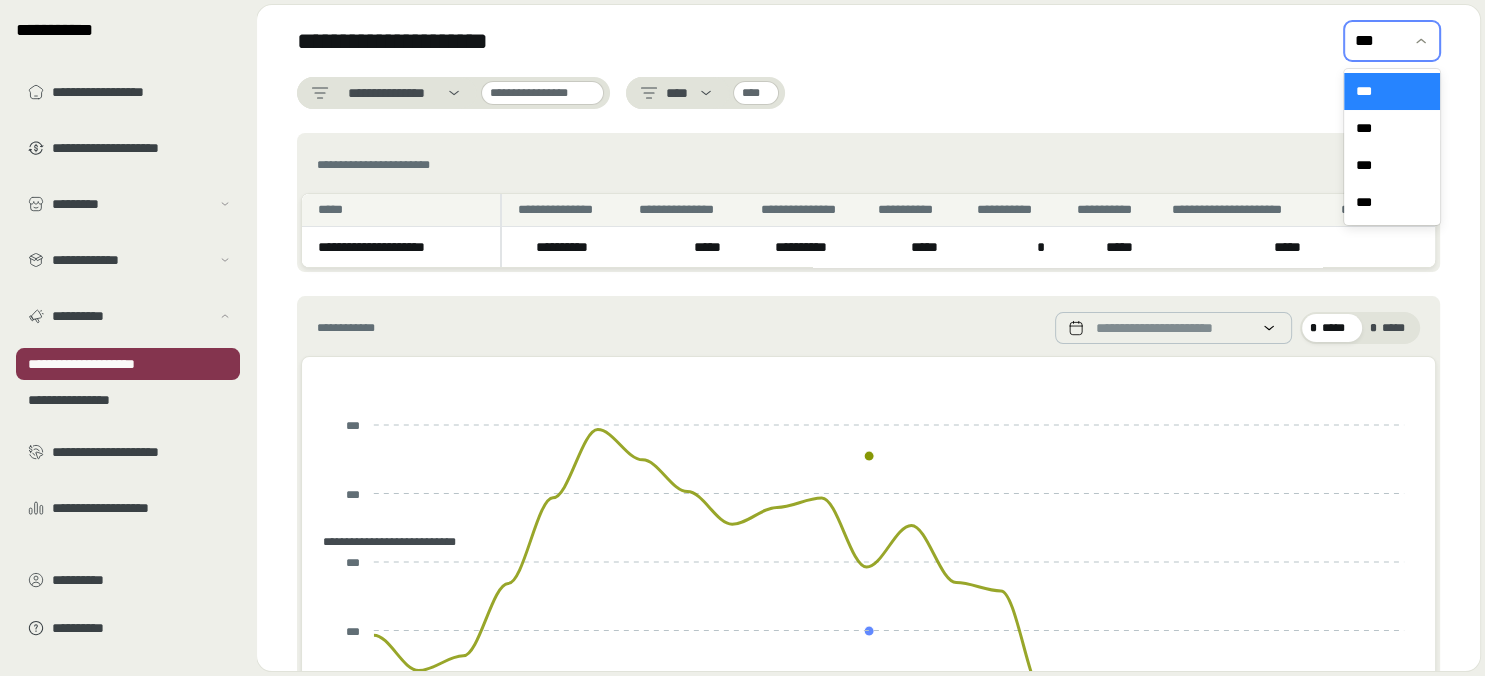 click at bounding box center [1421, 41] 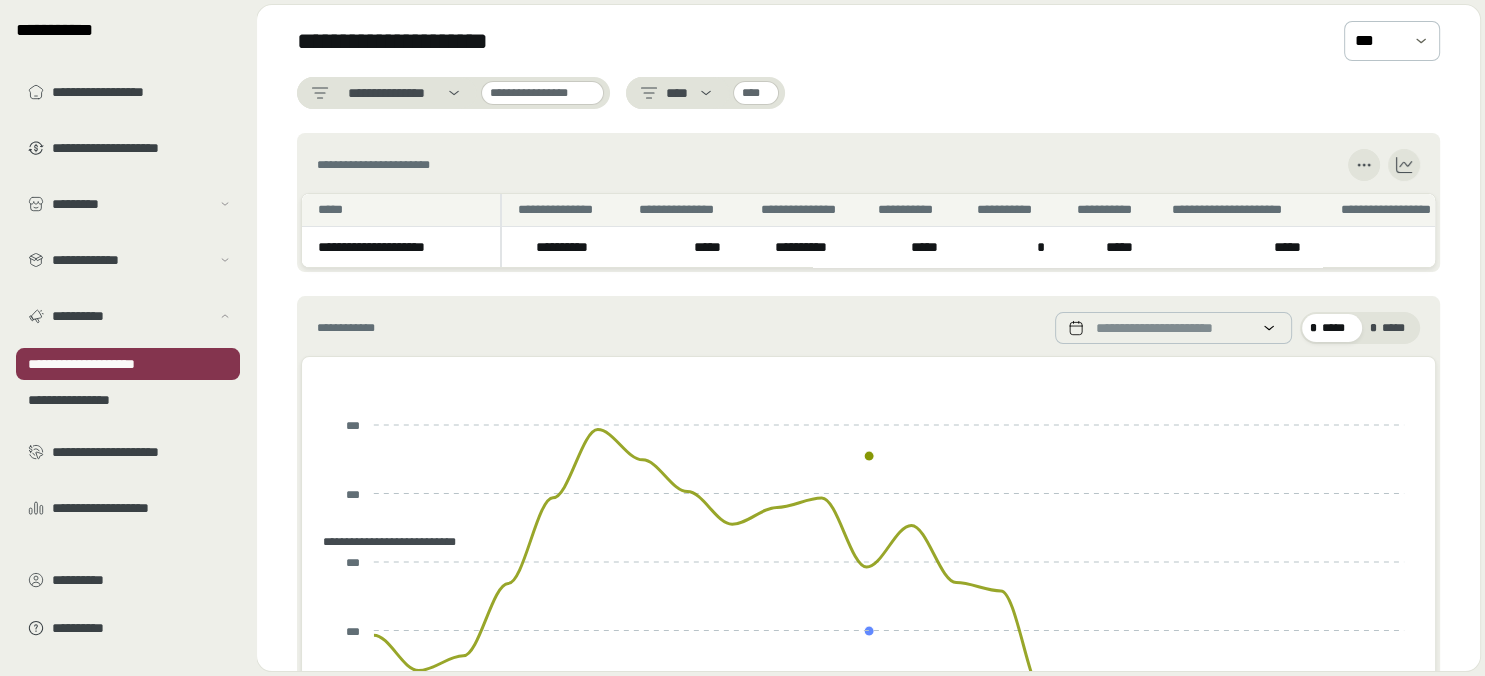 click on "**********" at bounding box center (868, 93) 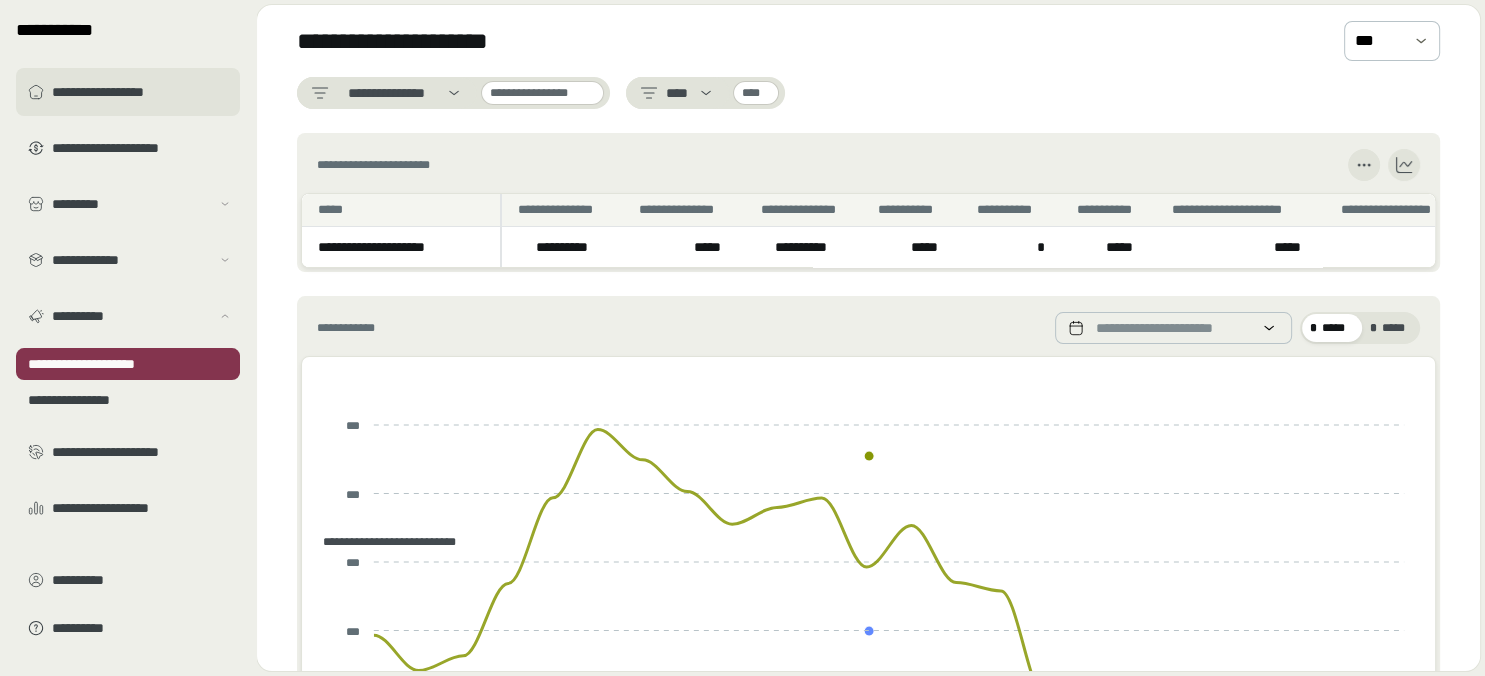 click on "**********" at bounding box center [142, 92] 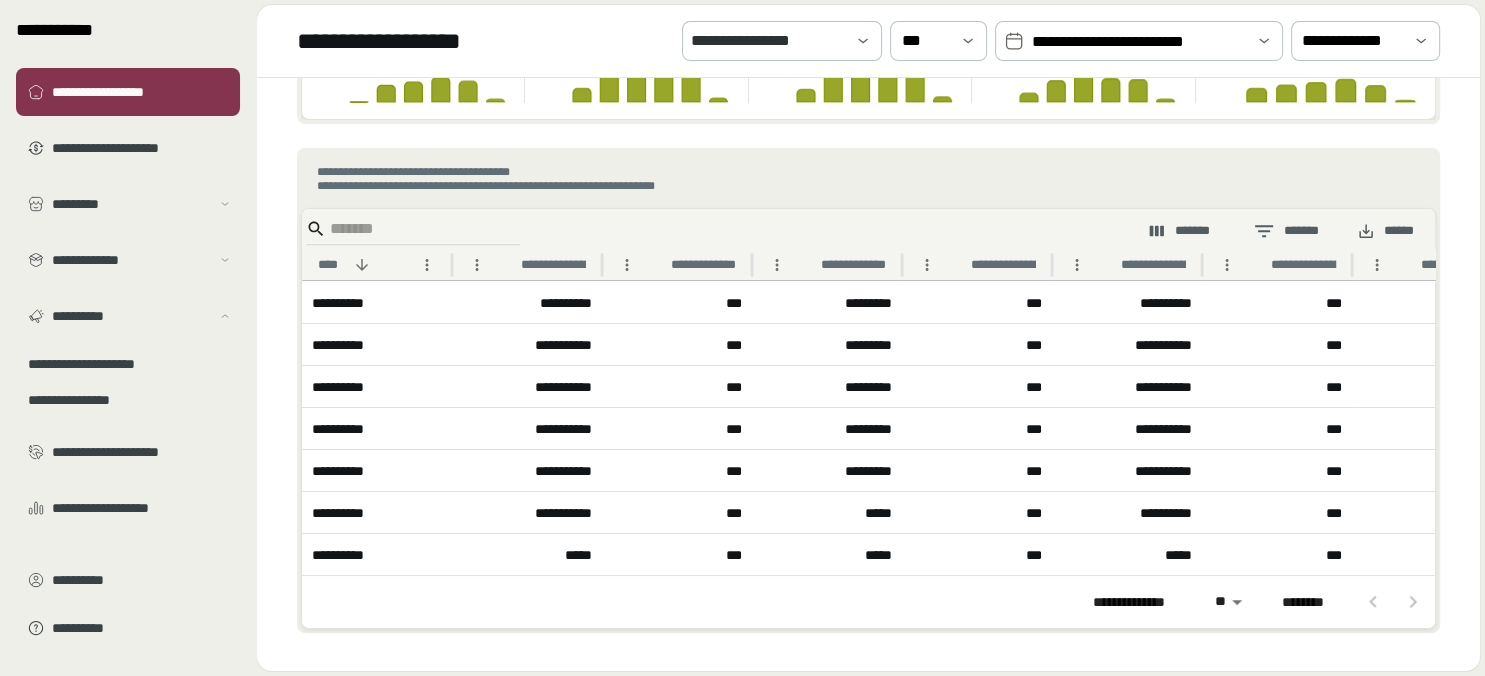 scroll, scrollTop: 0, scrollLeft: 0, axis: both 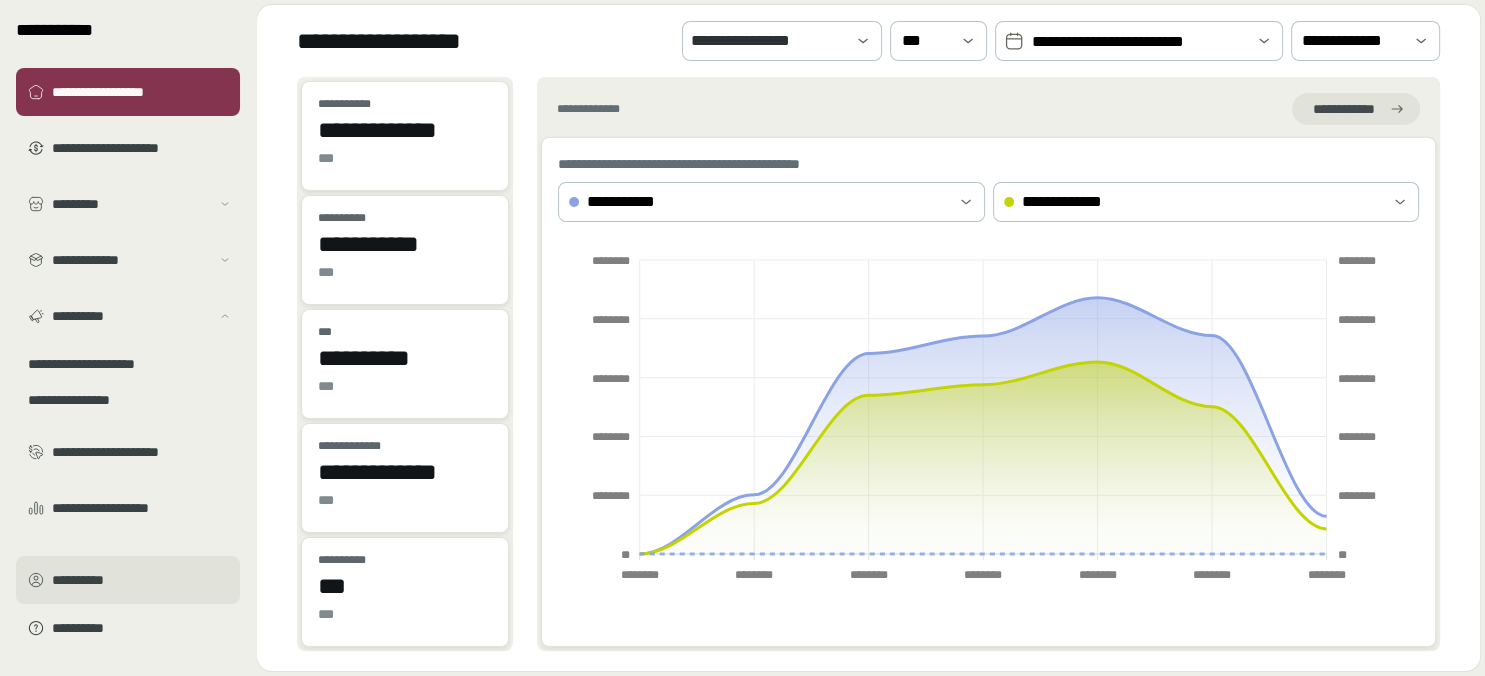 click on "**********" at bounding box center (142, 580) 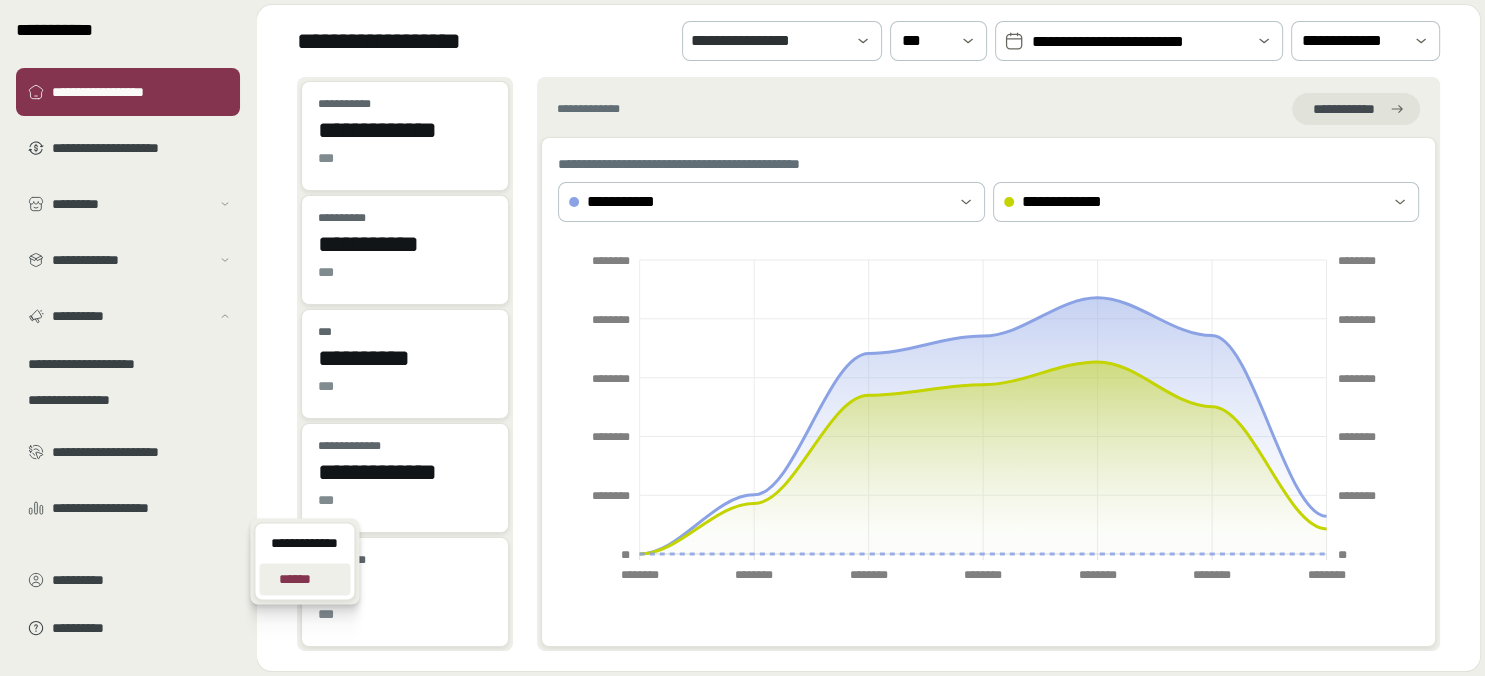 click on "******" at bounding box center (294, 579) 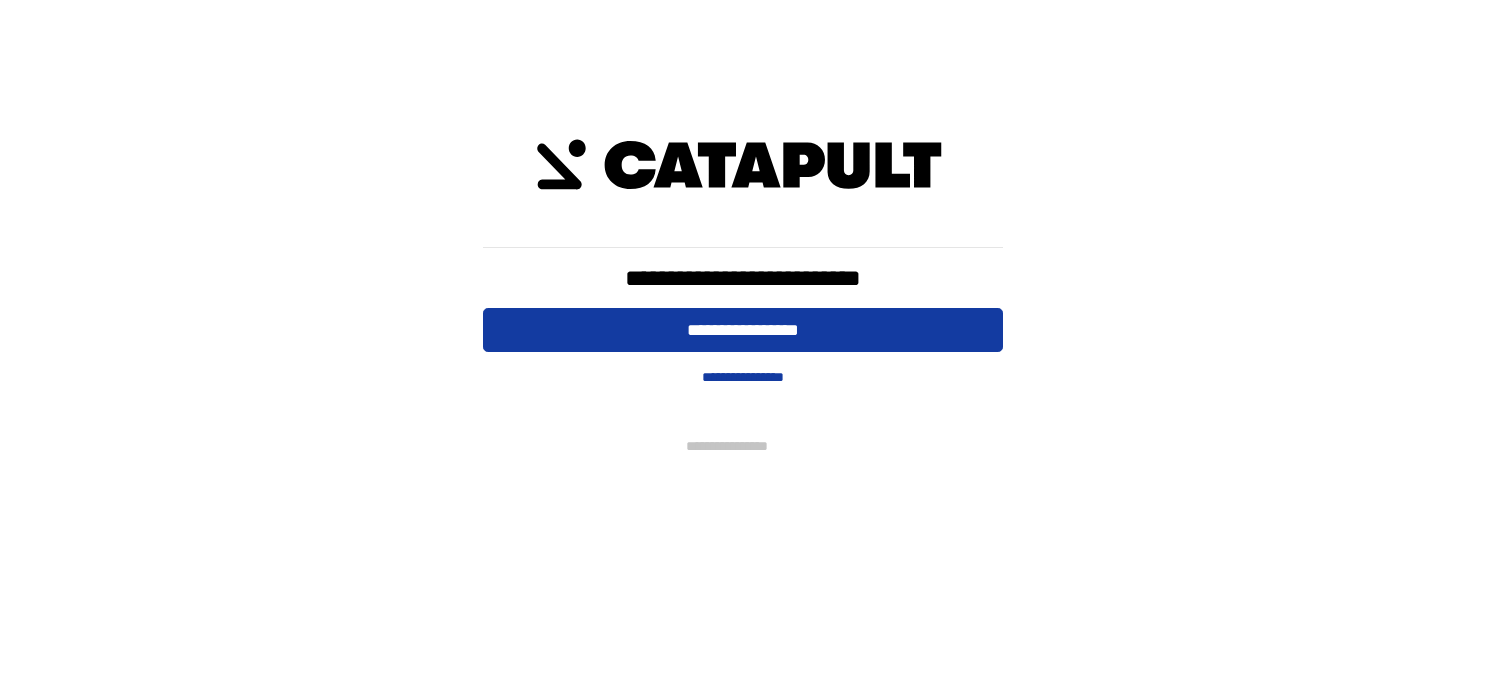 scroll, scrollTop: 0, scrollLeft: 0, axis: both 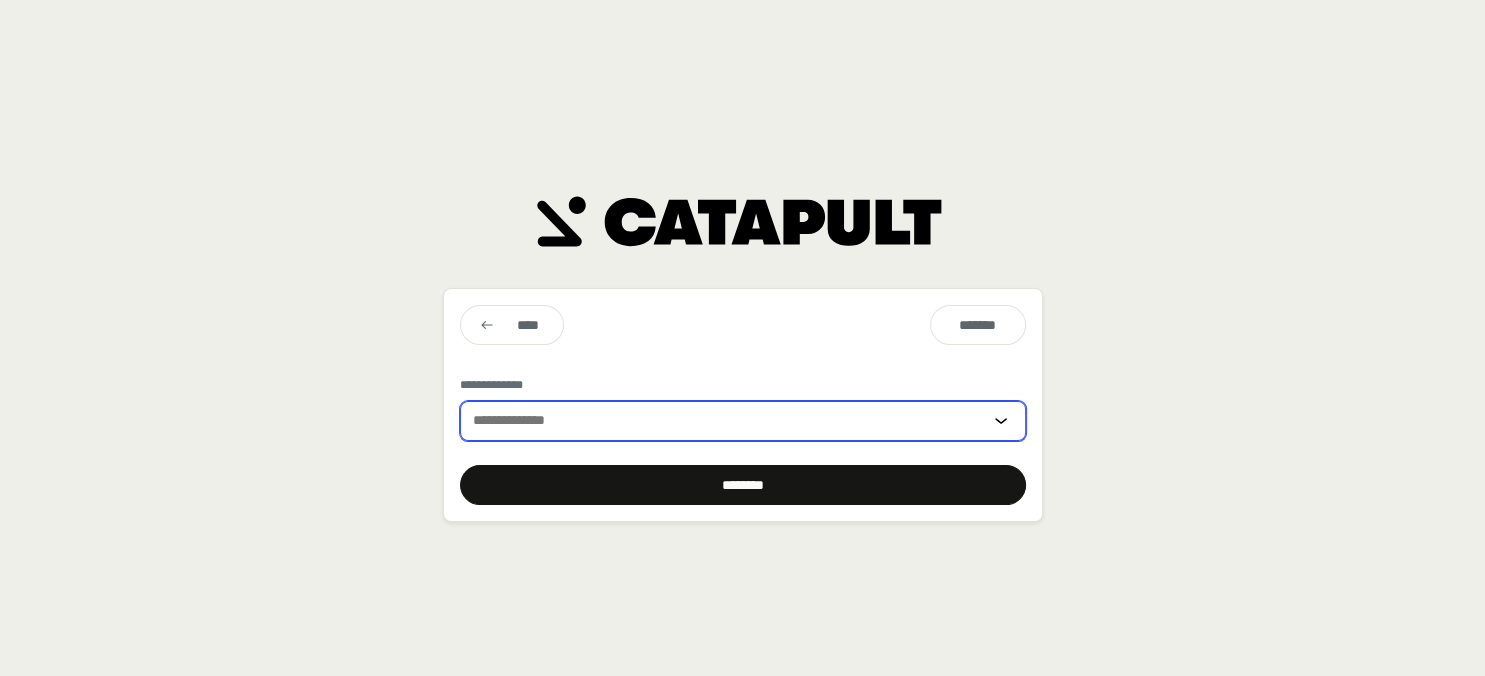 click at bounding box center [725, 421] 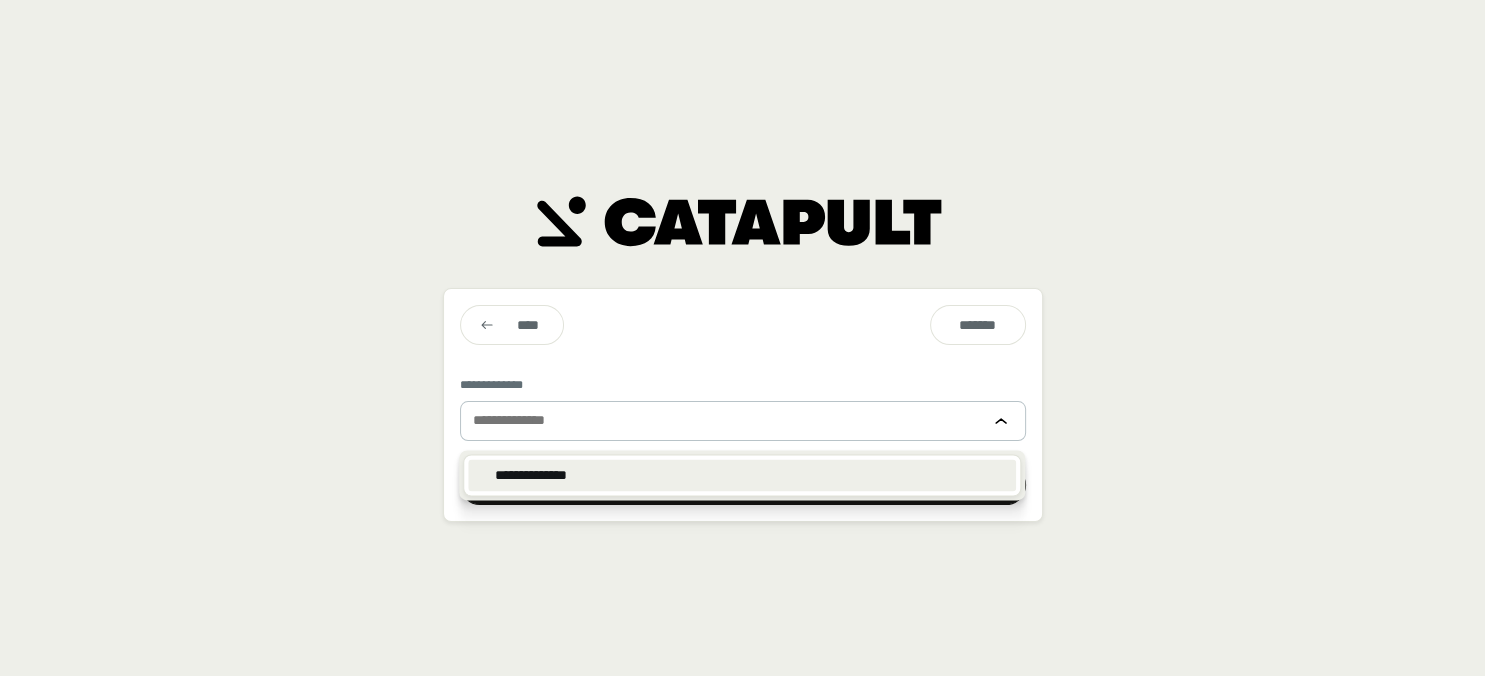 click on "**********" at bounding box center [742, 475] 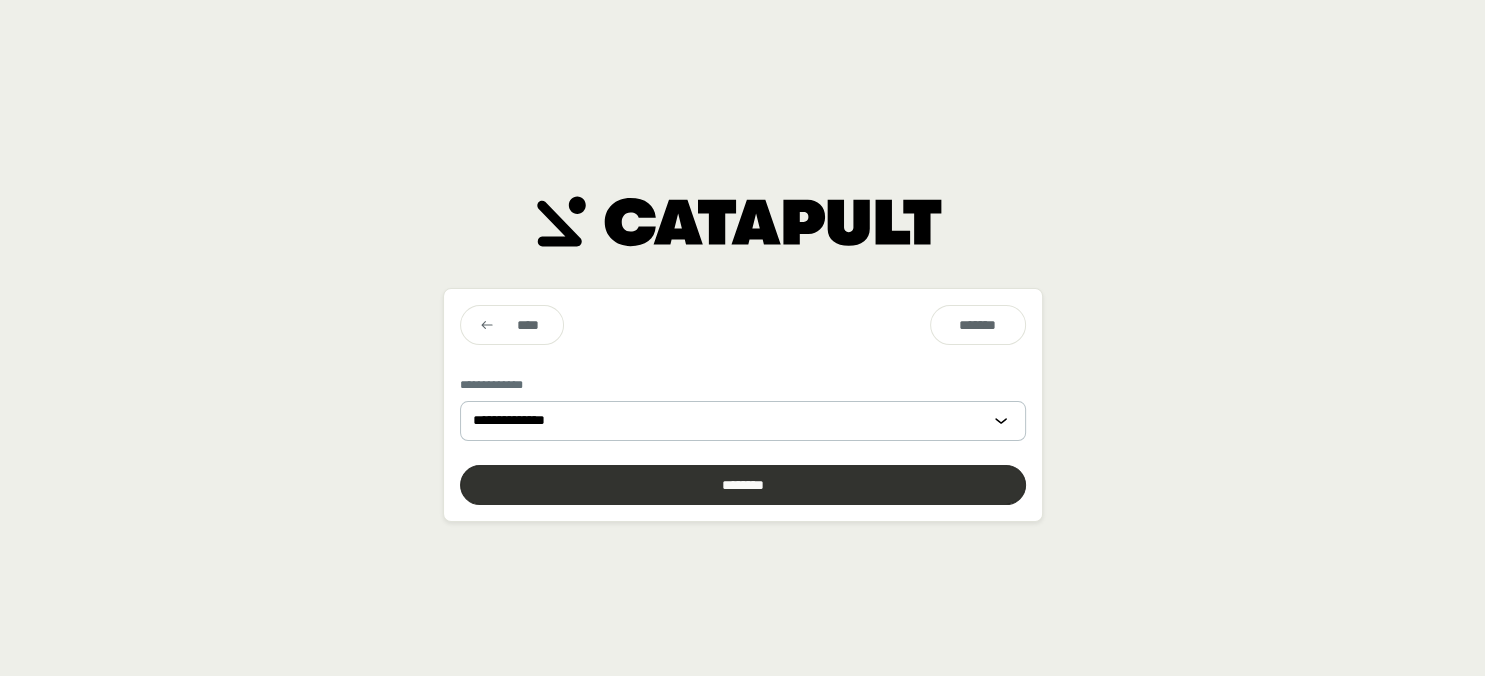 click at bounding box center (743, 485) 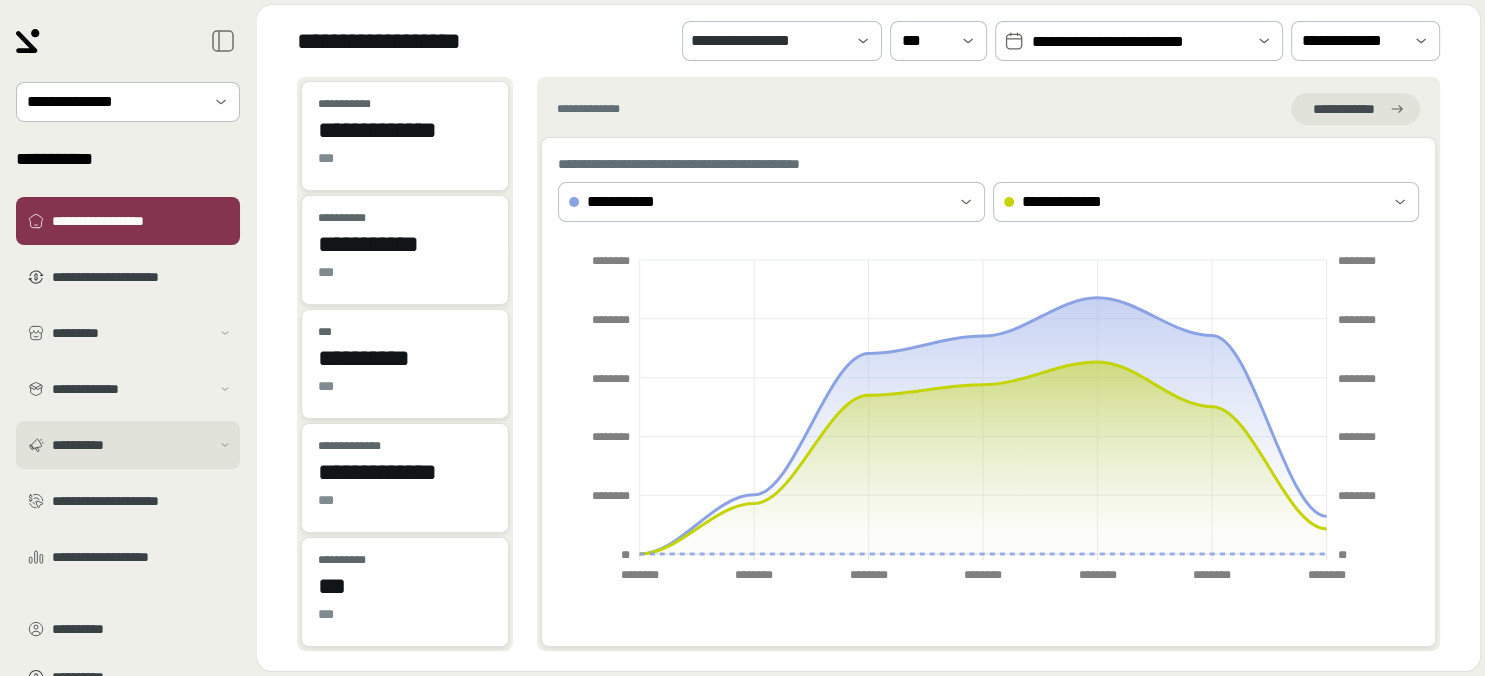 click on "**********" at bounding box center [131, 445] 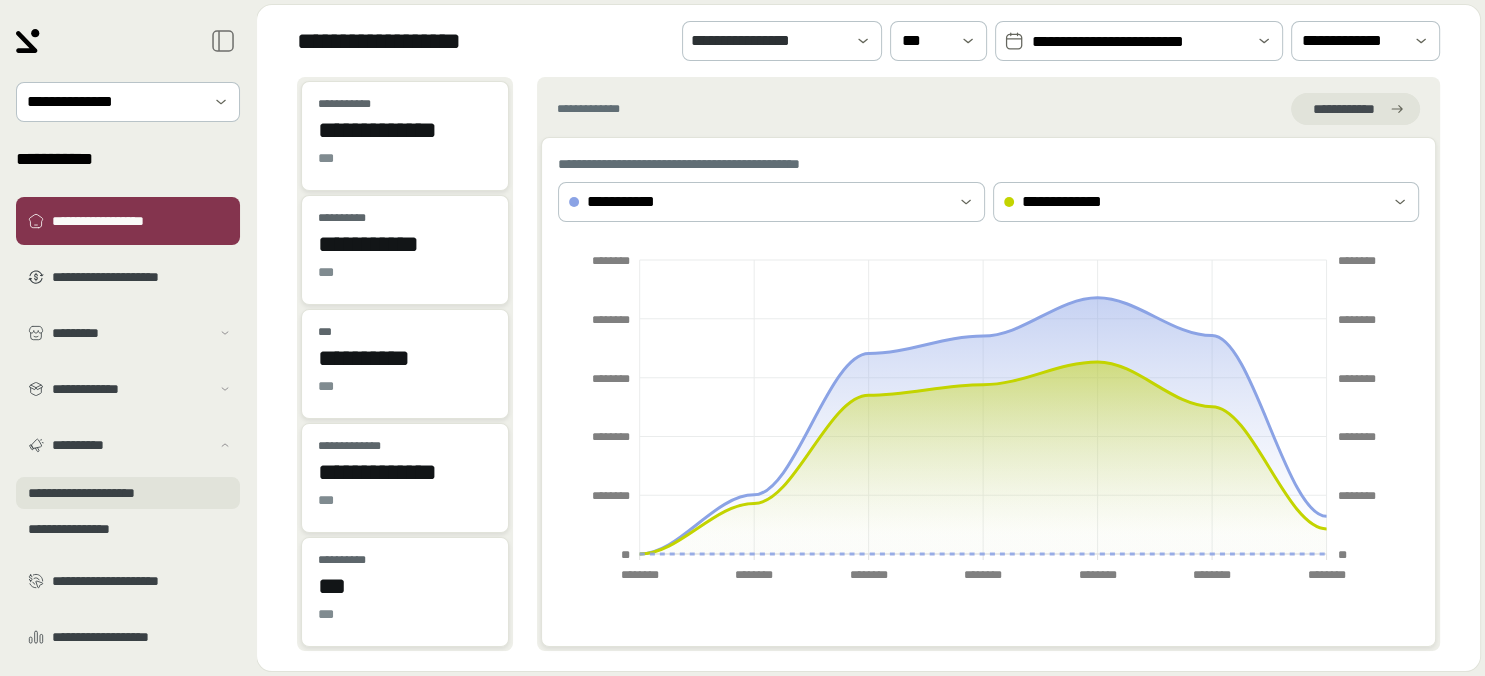 click on "**********" at bounding box center [128, 493] 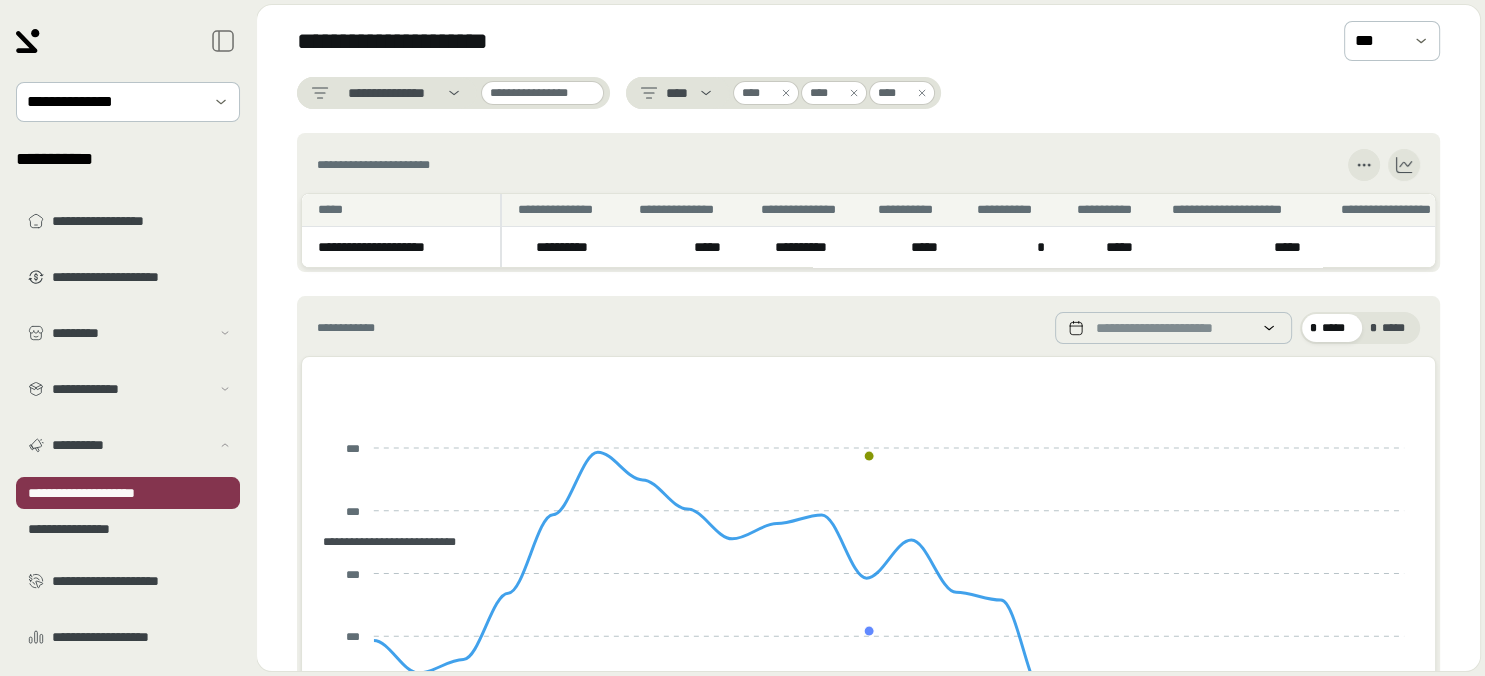 click 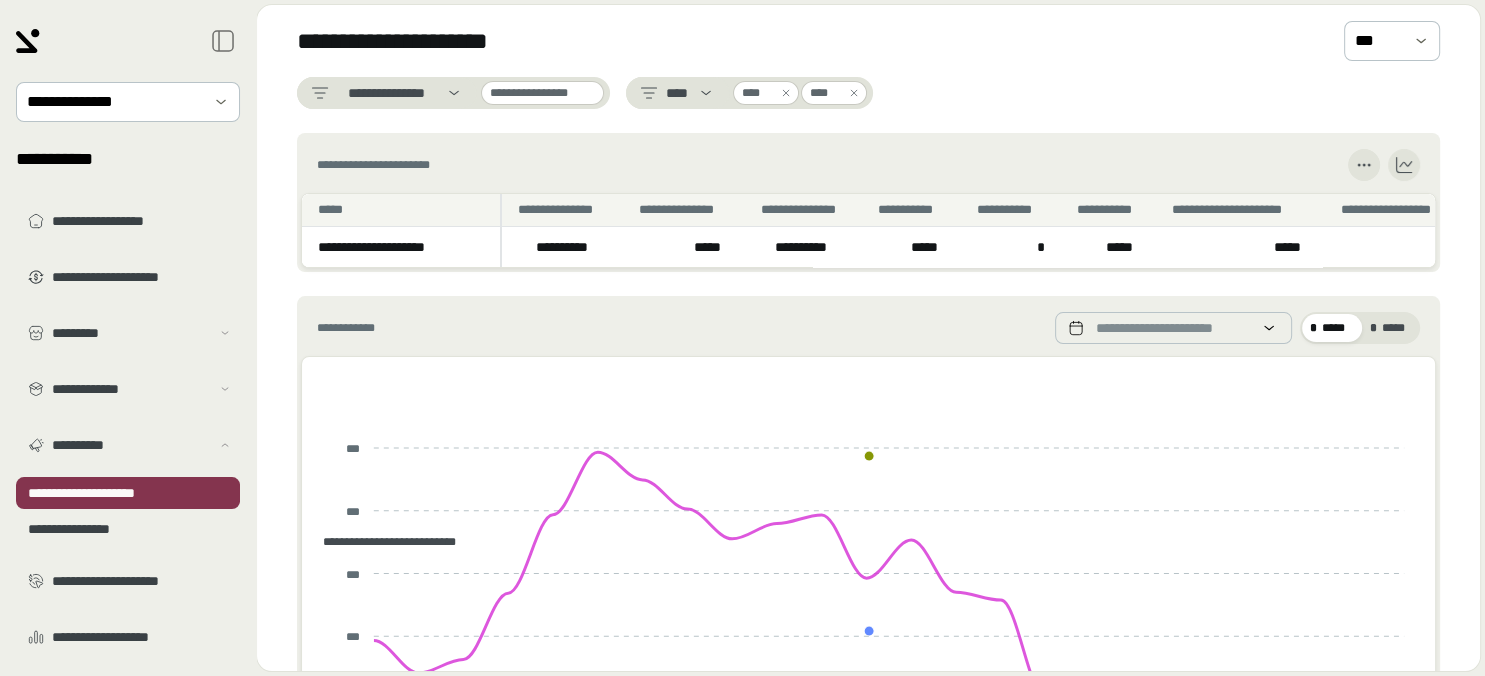 click 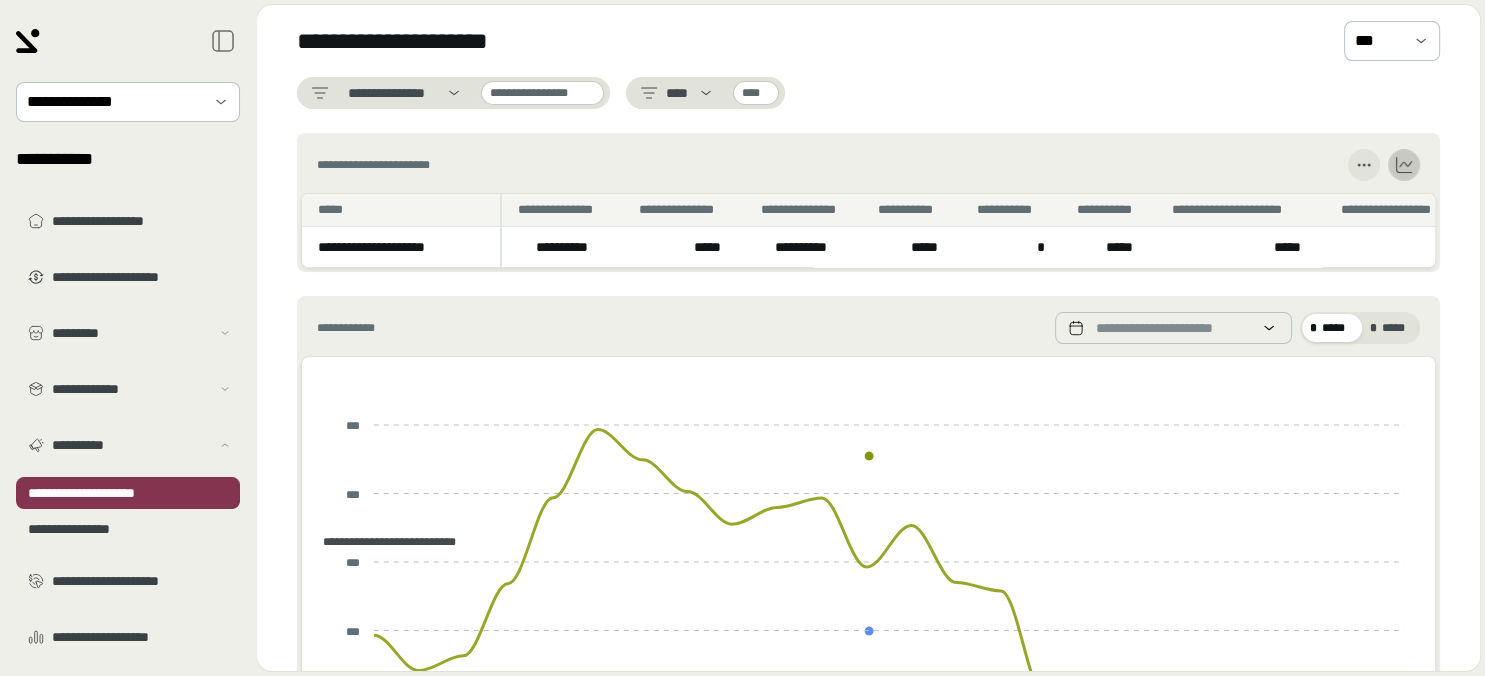 click 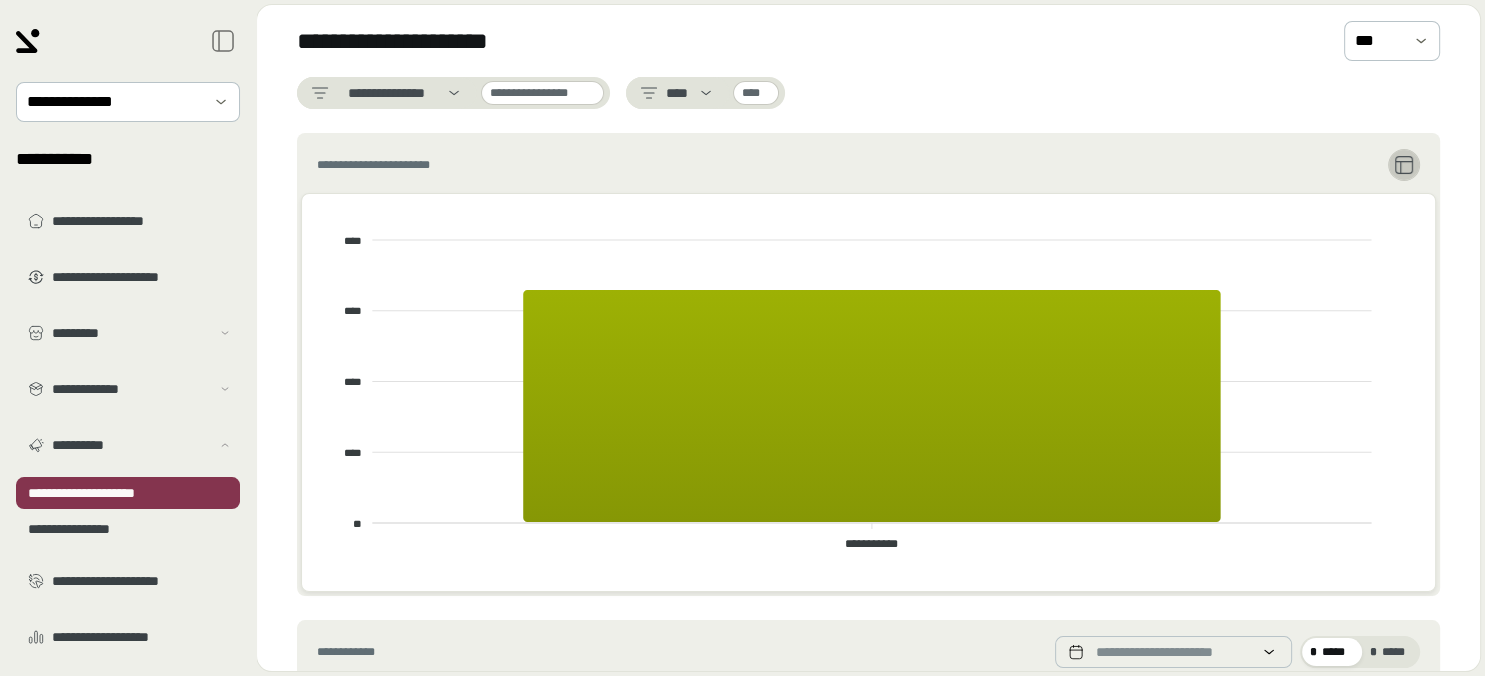 click 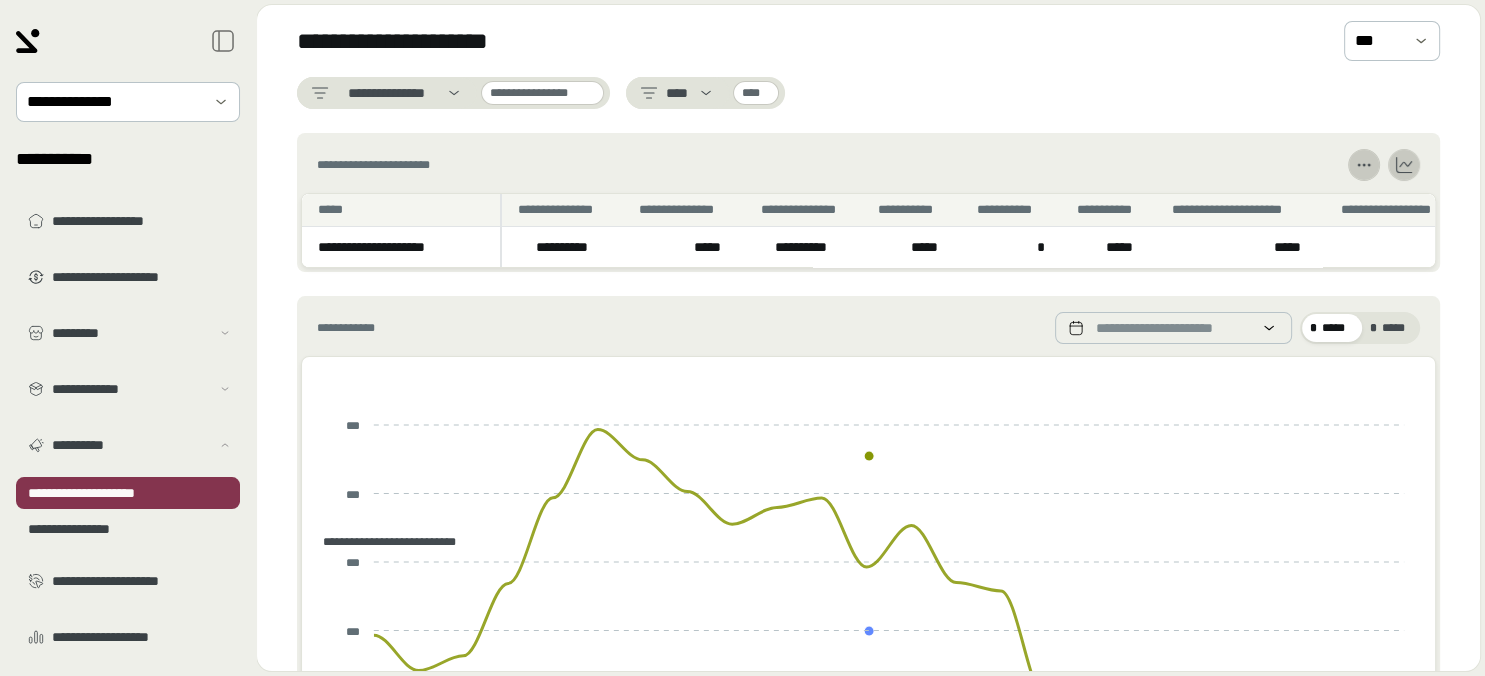 click 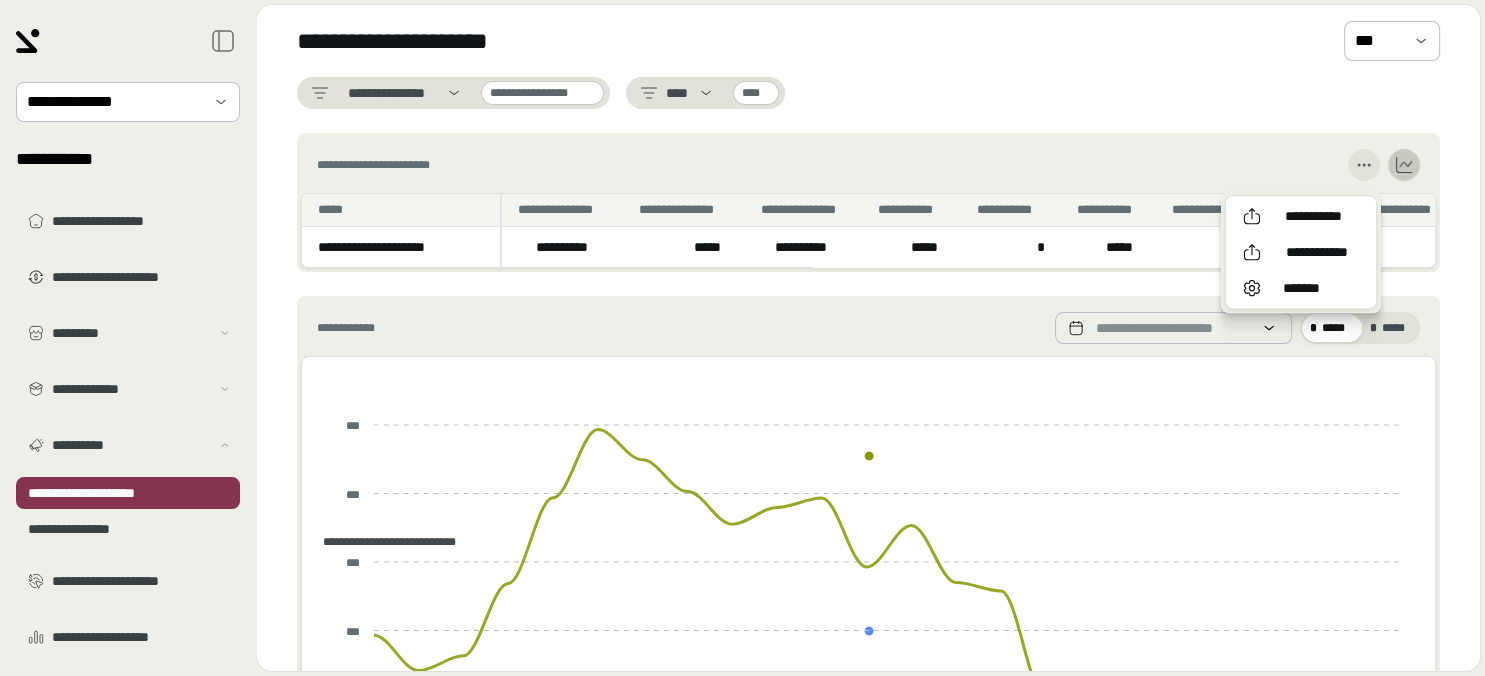 click on "**********" at bounding box center (868, 202) 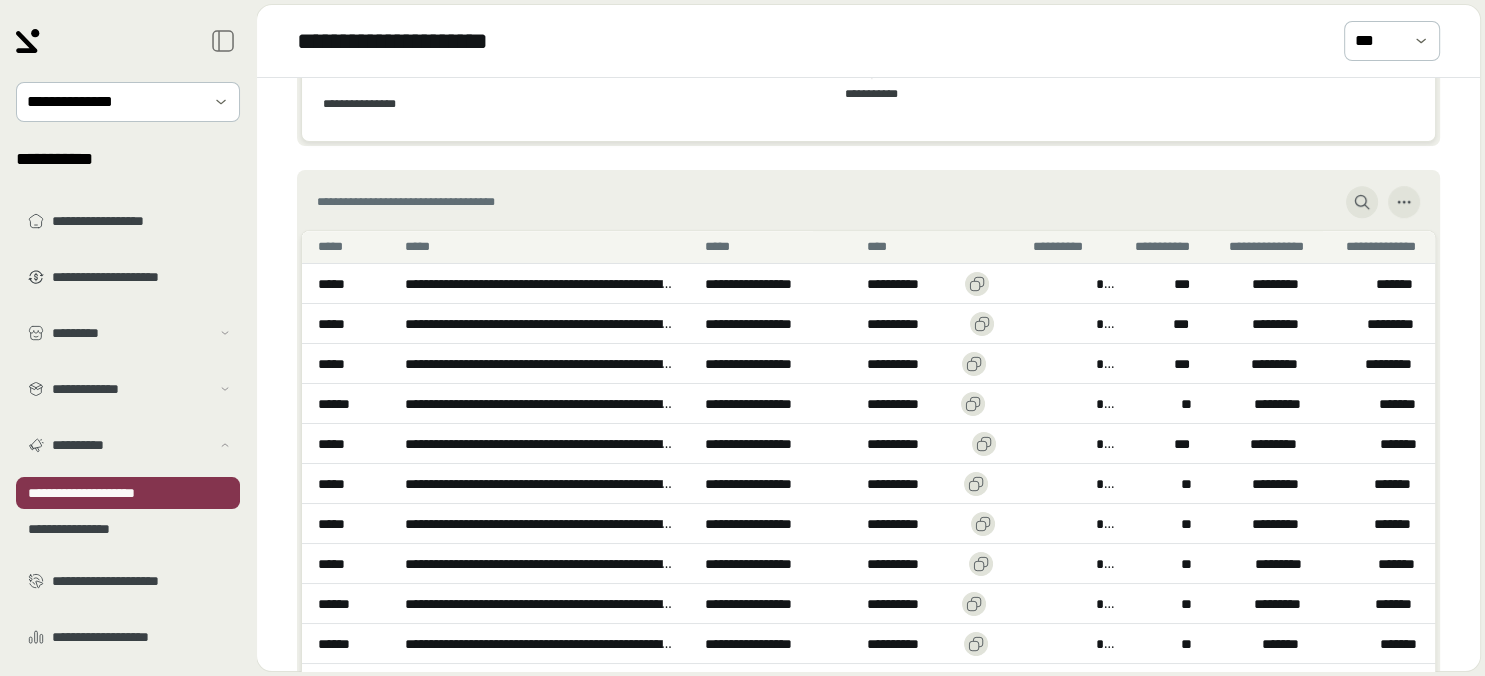 scroll, scrollTop: 1236, scrollLeft: 0, axis: vertical 